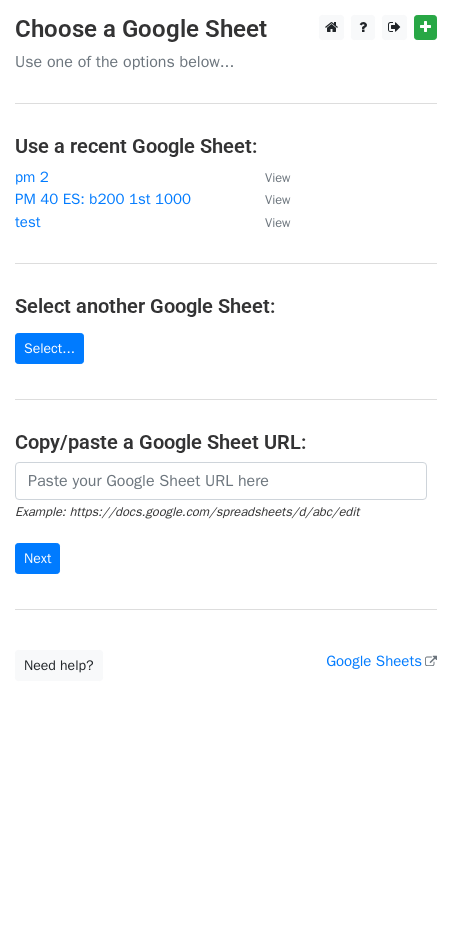 scroll, scrollTop: 0, scrollLeft: 0, axis: both 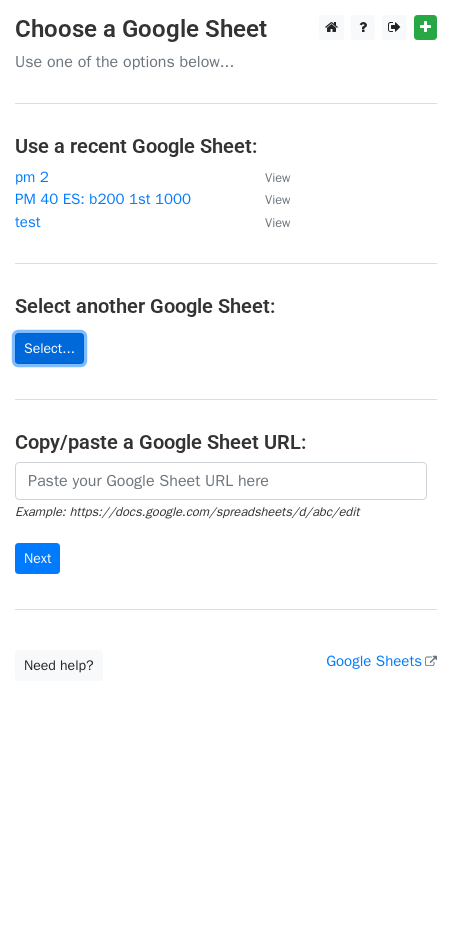 click on "Select..." at bounding box center (49, 348) 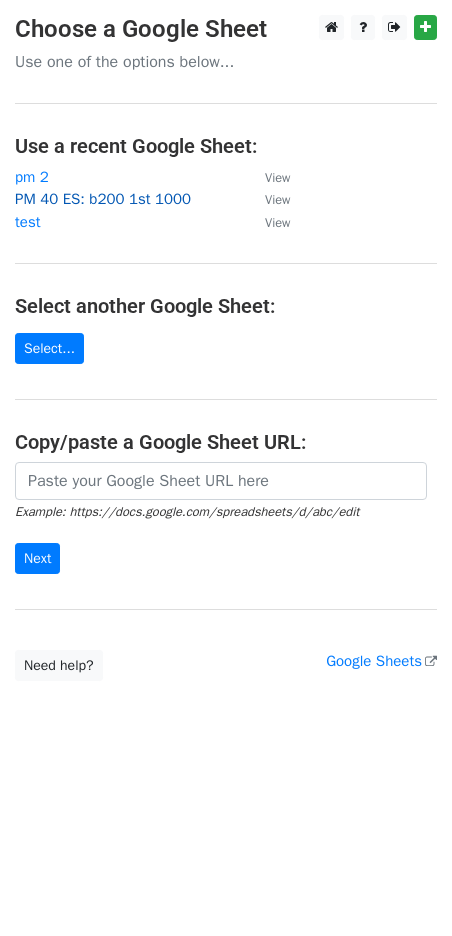 click on "PM 40 ES: b200 1st 1000" at bounding box center [103, 199] 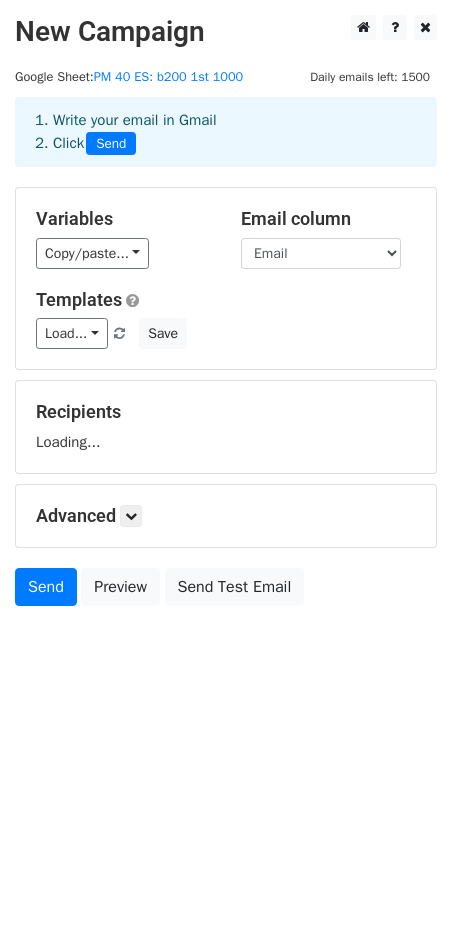 scroll, scrollTop: 0, scrollLeft: 0, axis: both 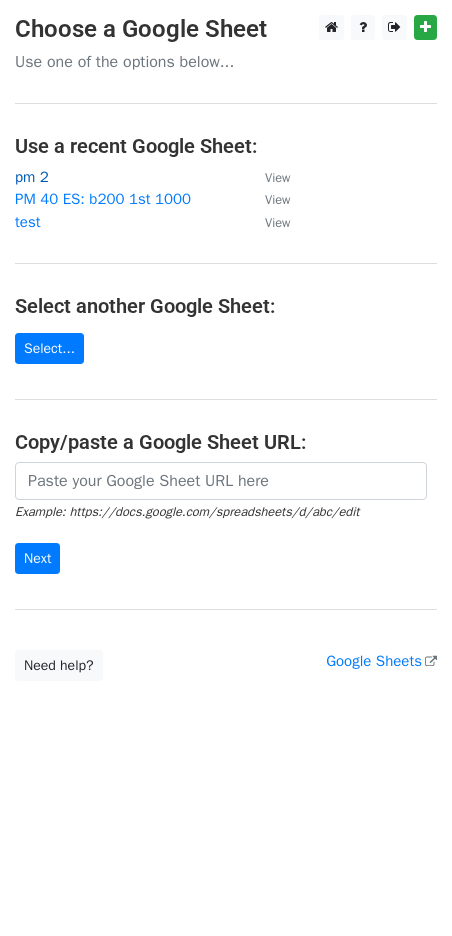click on "pm 2" at bounding box center [32, 177] 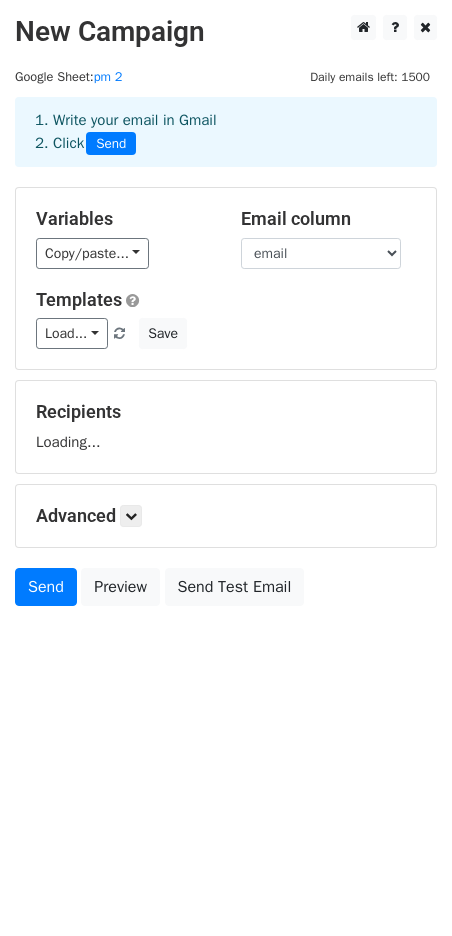 scroll, scrollTop: 0, scrollLeft: 0, axis: both 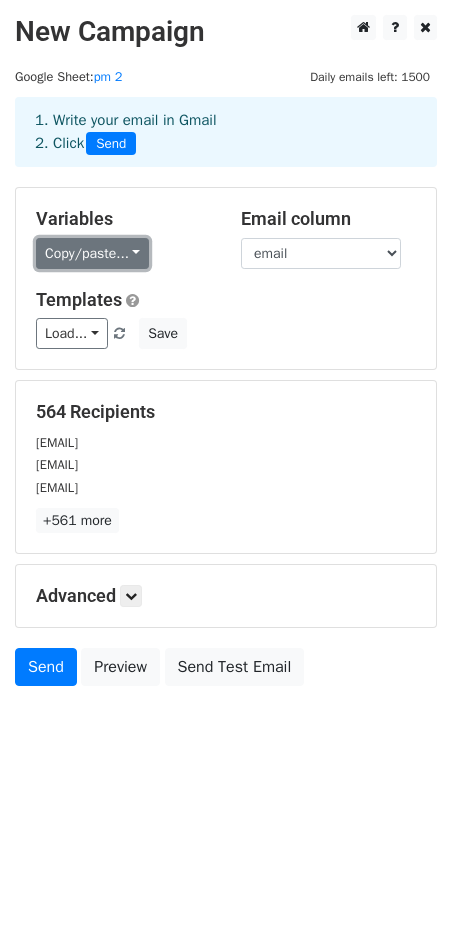 click on "Copy/paste..." at bounding box center (92, 253) 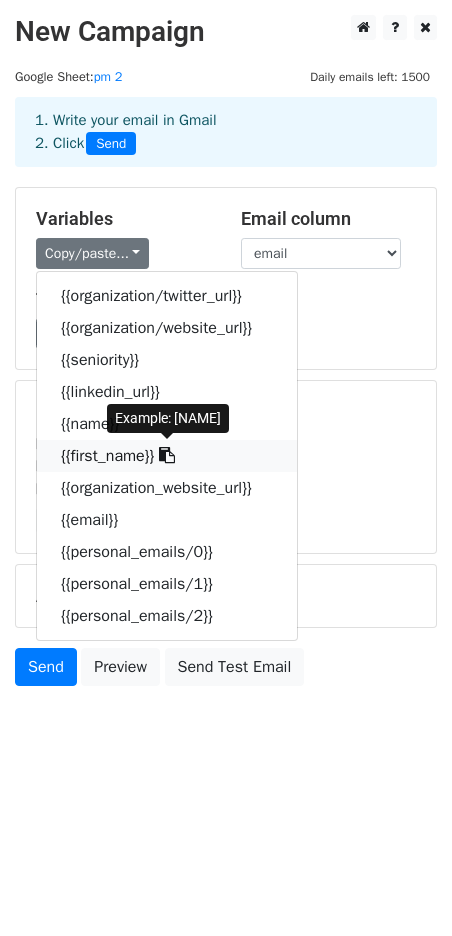 click on "{{first_name}}" at bounding box center (167, 456) 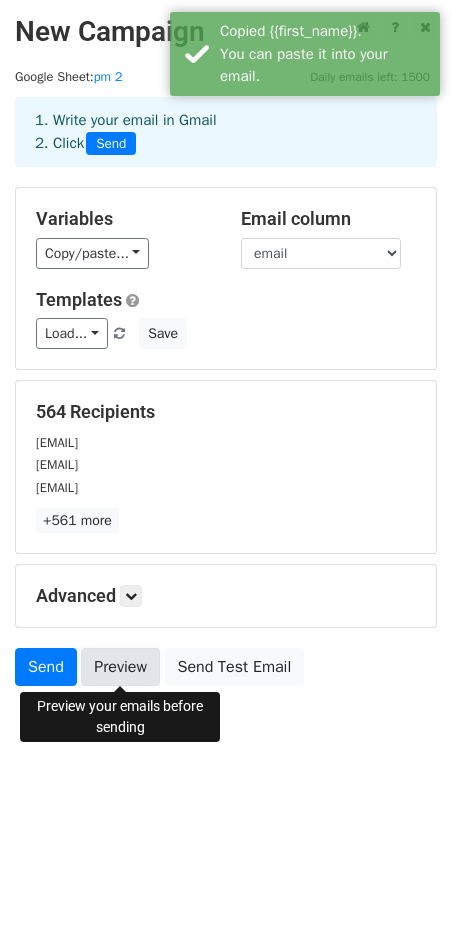 click on "Preview" at bounding box center [120, 667] 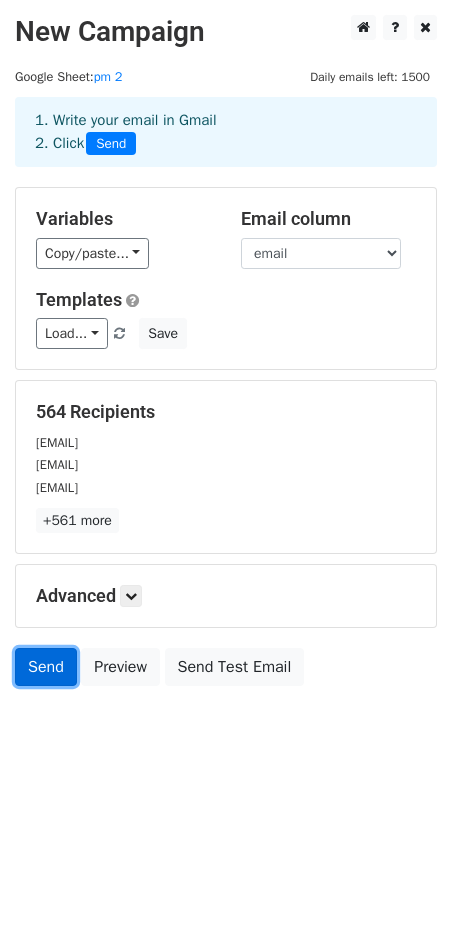 click on "Send" at bounding box center [46, 667] 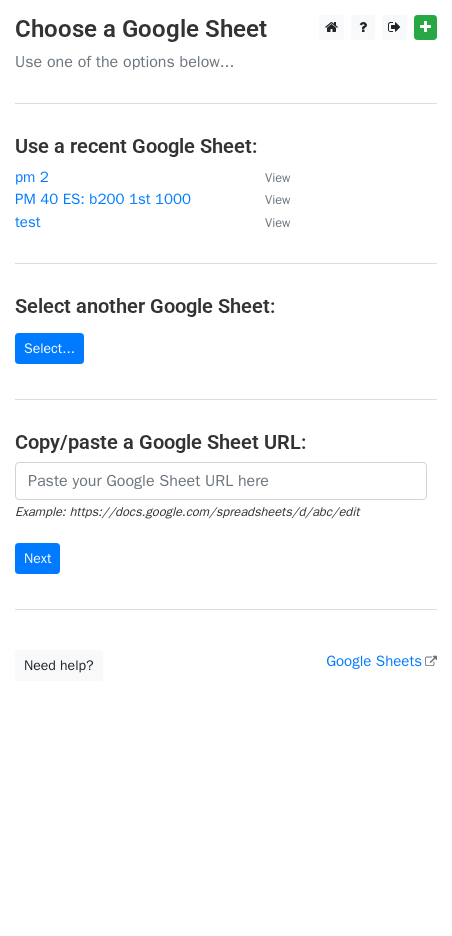 scroll, scrollTop: 0, scrollLeft: 0, axis: both 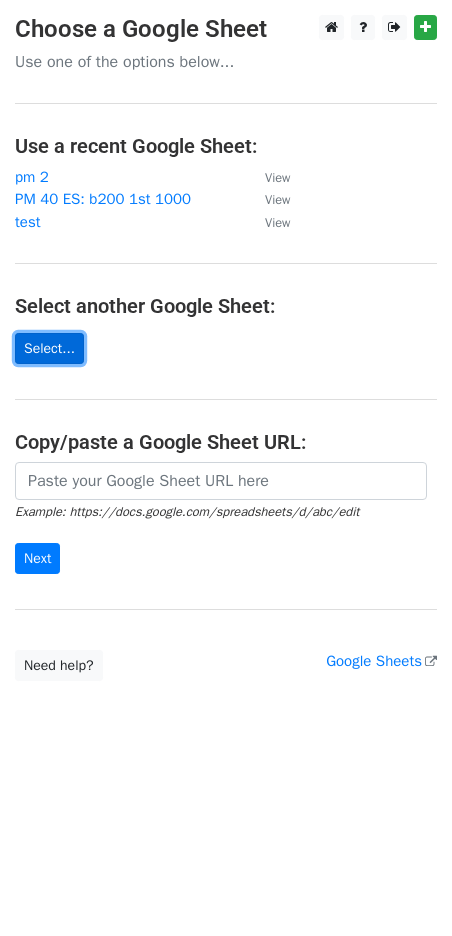 click on "Select..." at bounding box center (49, 348) 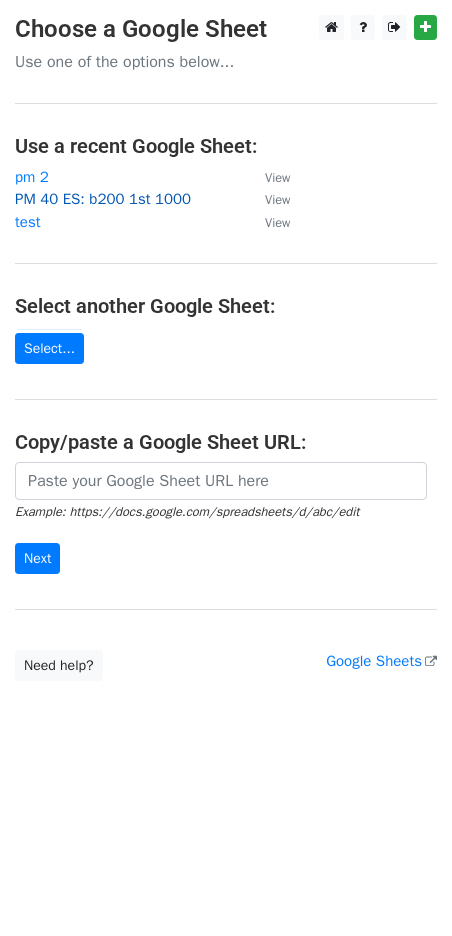 click on "PM 40 ES: b200 1st 1000" at bounding box center (103, 199) 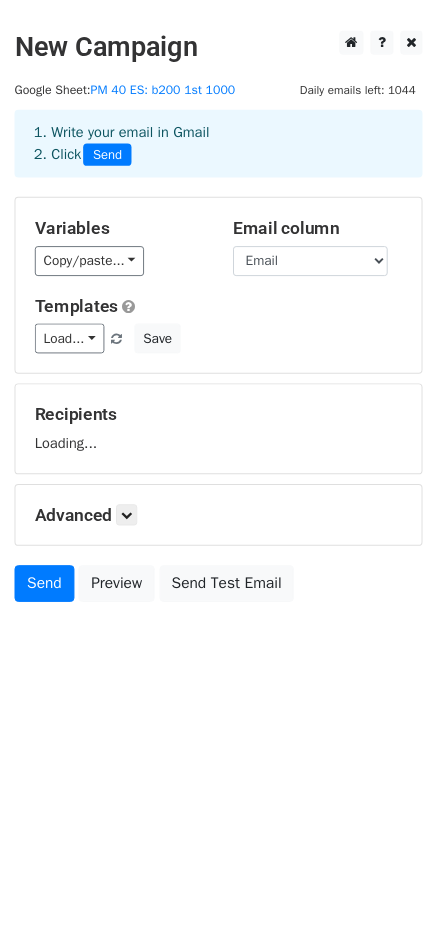scroll, scrollTop: 0, scrollLeft: 0, axis: both 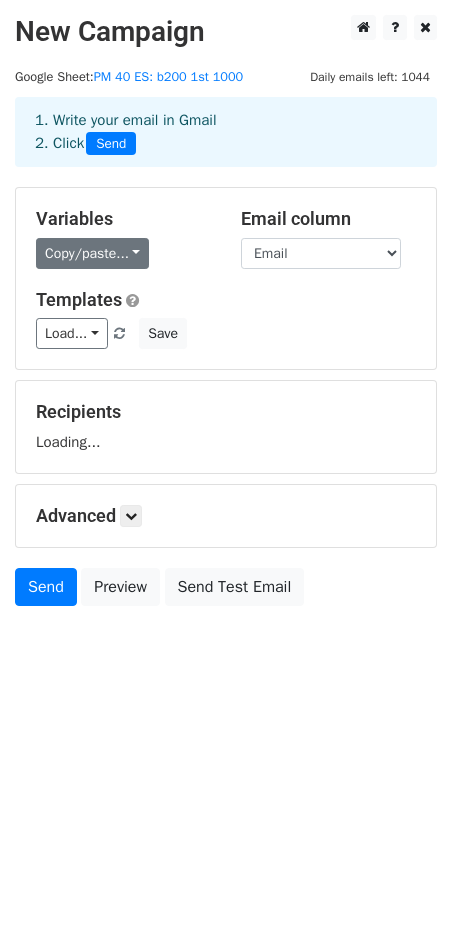 click on "Copy/paste..." at bounding box center [92, 253] 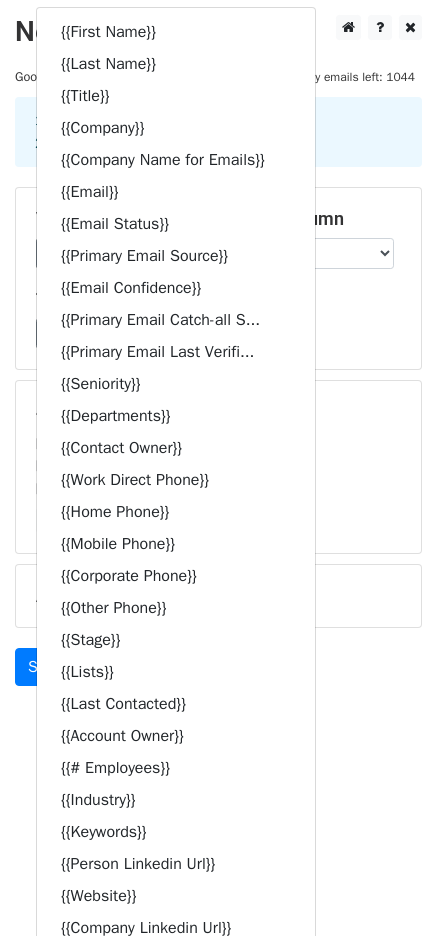 click on "Variables
Copy/paste...
{{[FIRST NAME]}}
{{[LAST NAME]}}
{{[TITLE]}}
{{[COMPANY]}}
{{[COMPANY NAME FOR EMAILS]}}
{{[EMAIL]}}
{{[EMAIL STATUS]}}
{{[PRIMARY EMAIL SOURCE]}}
{{[EMAIL CONFIDENCE]}}
{{[PRIMARY EMAIL CATCH-ALL S...
{{[PRIMARY EMAIL LAST VERIFI...
{{[SENIORITY]}}
{{[DEPARTMENTS]}}
{{[CONTACT OWNER]}}
{{[WORK DIRECT PHONE]}}
{{[HOME PHONE]}}
{{[MOBILE PHONE]}}
{{[CORPORATE PHONE]}}
{{[OTHER PHONE]}}
{{[STAGE]}}
{{[LISTS]}}
{{[LAST CONTACTED]}}
{{[ACCOUNT OWNER]}}
{{# [EMPLOYEES]}}
{{[INDUSTRY]}}
{{[KEYWORDS]}}
{{[PERSON LINKEDIN URL]}}
{{[WEBSITE]}}
{{[COMPANY LINKEDIN URL]}}
{{[FACEBOOK URL]}}
{{[TWITTER URL]}}
{{[CITY]}}
{{[STATE]}}
{{[COUNTRY]}}
{{[COMPANY ADDRESS]}}
{{[COMPANY CITY]}}
{{[COMPANY STATE]}}
{{[COMPANY COUNTRY]}}
{{[COMPANY PHONE]}}
{{[TECHNOLOGIES]}}" at bounding box center (218, 278) 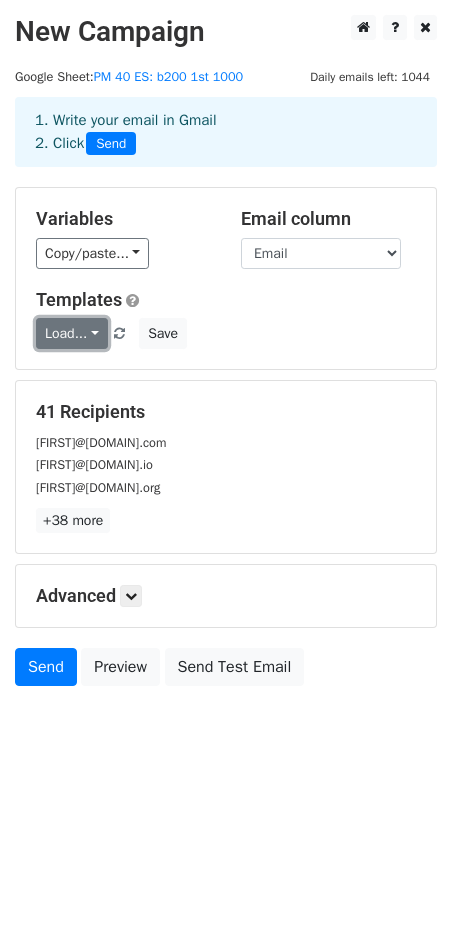 click on "Load..." at bounding box center (72, 333) 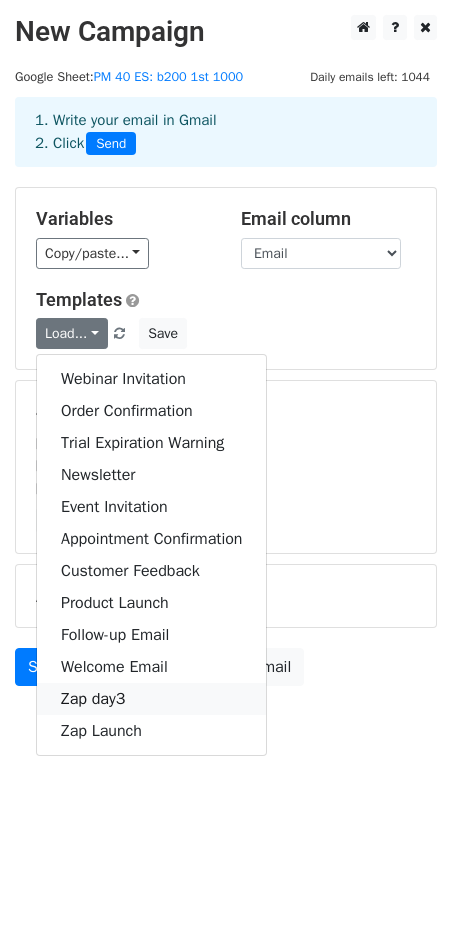 click on "Zap day3" at bounding box center (151, 699) 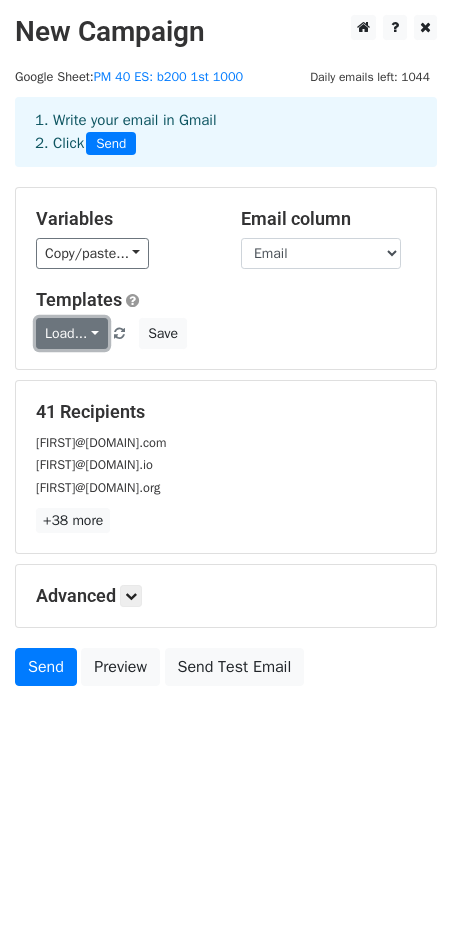 click on "Load..." at bounding box center [72, 333] 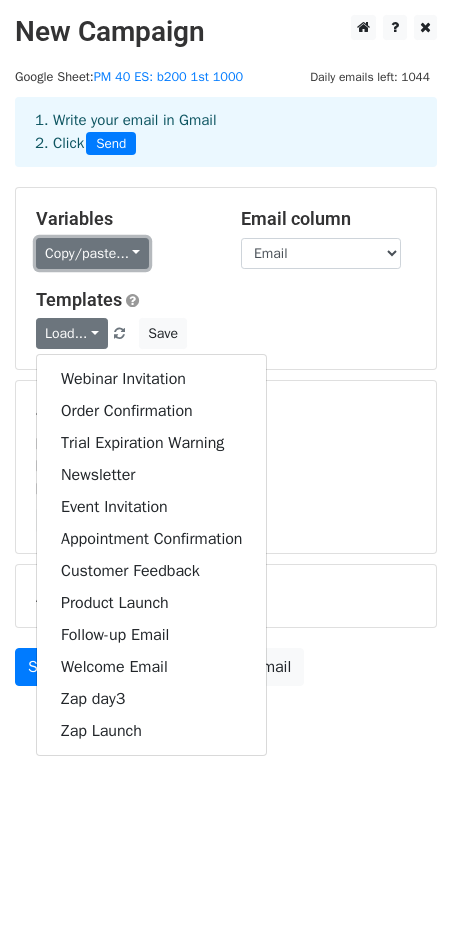 click on "Copy/paste..." at bounding box center (92, 253) 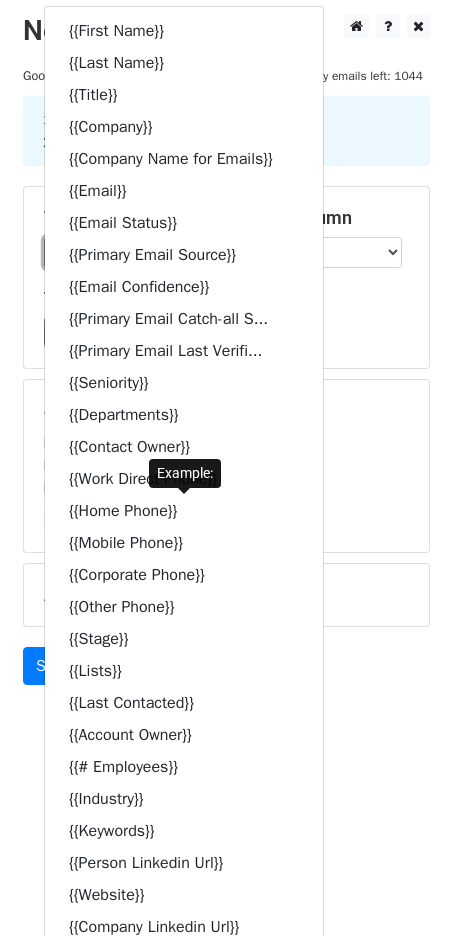 scroll, scrollTop: 0, scrollLeft: 0, axis: both 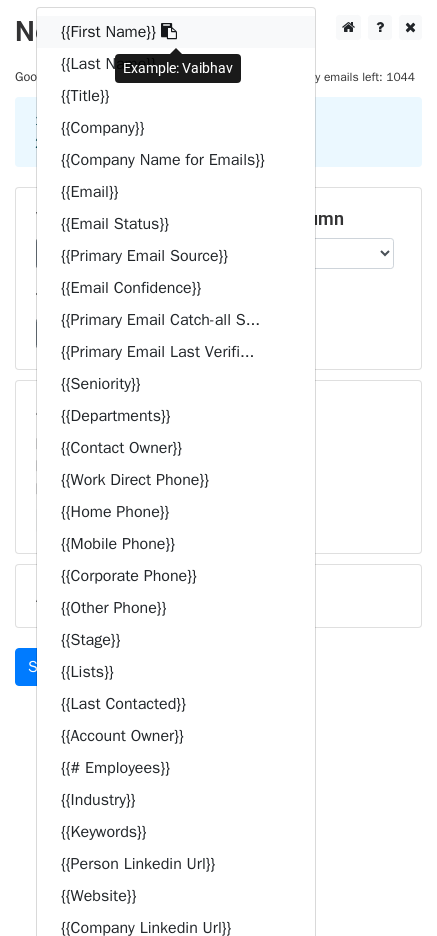 click on "{{First Name}}" at bounding box center [176, 32] 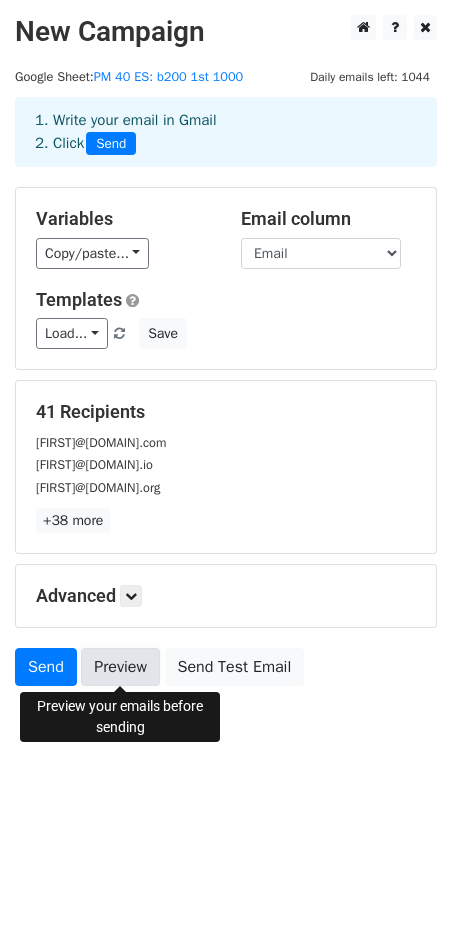 click on "Preview" at bounding box center (120, 667) 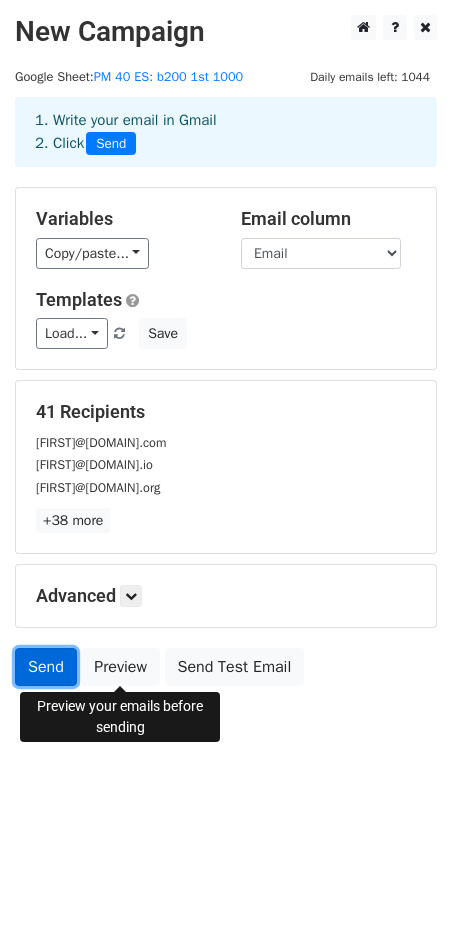 click on "Send" at bounding box center (46, 667) 